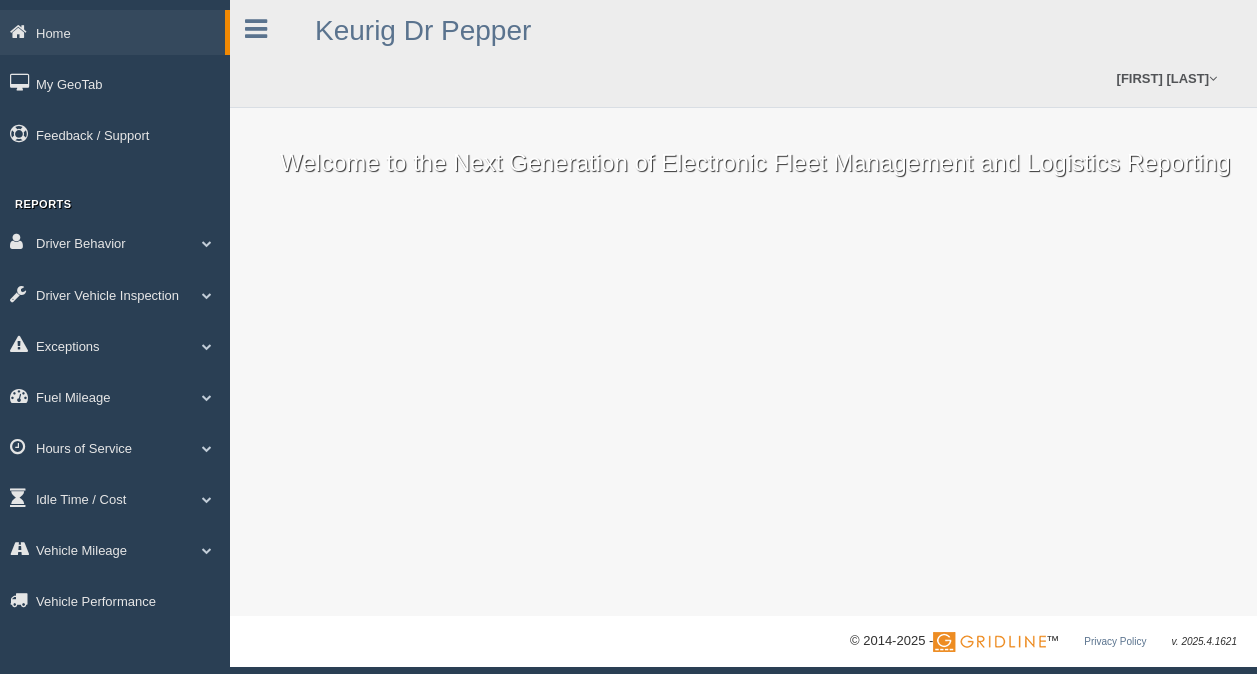 scroll, scrollTop: 0, scrollLeft: 0, axis: both 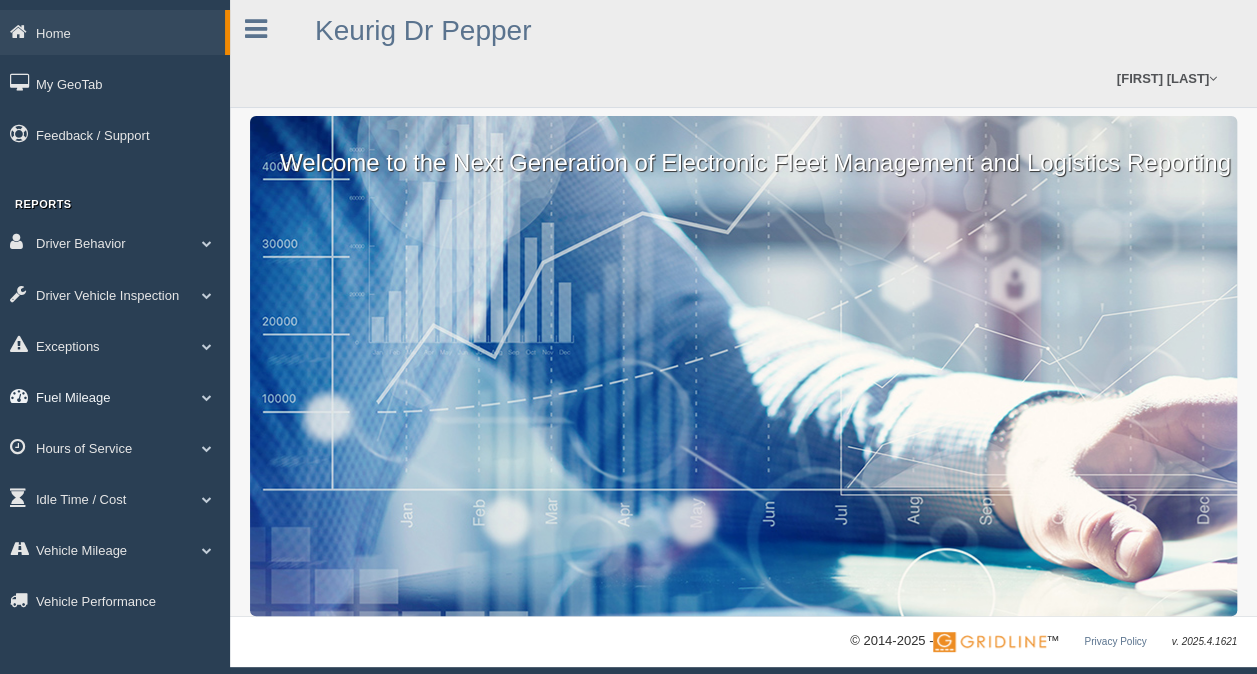 click on "Fuel Mileage" at bounding box center [112, 32] 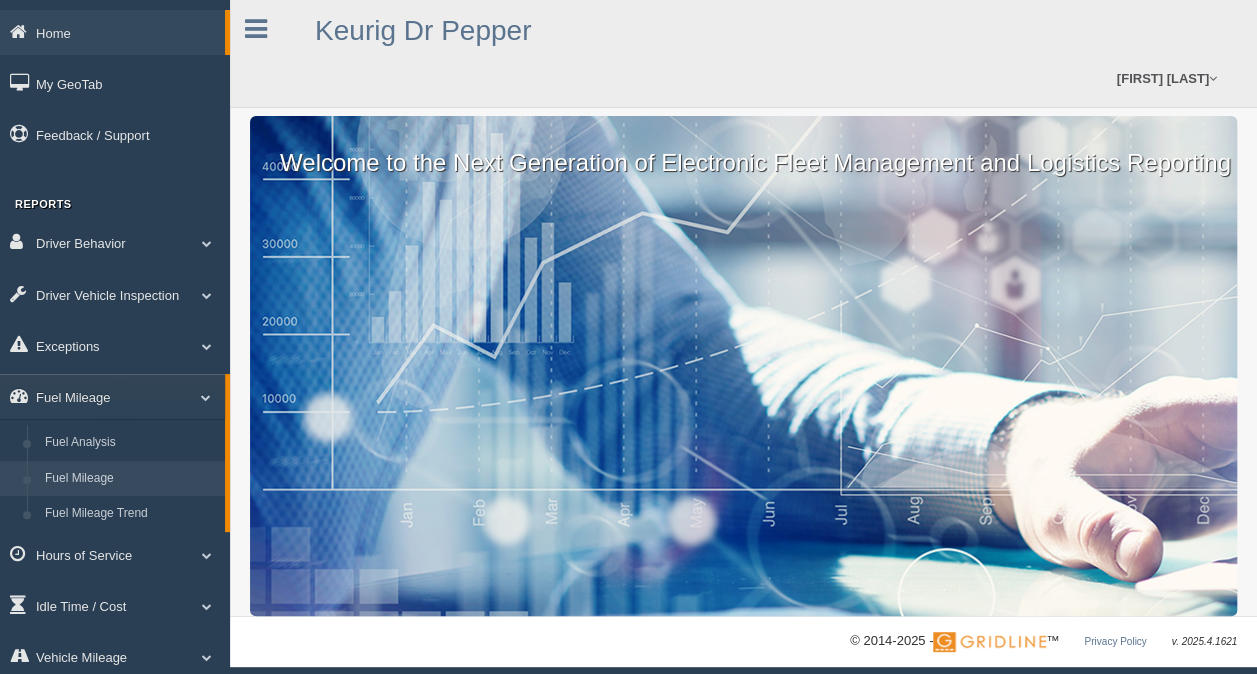click on "[FUEL_MILEAGE]" at bounding box center [130, 479] 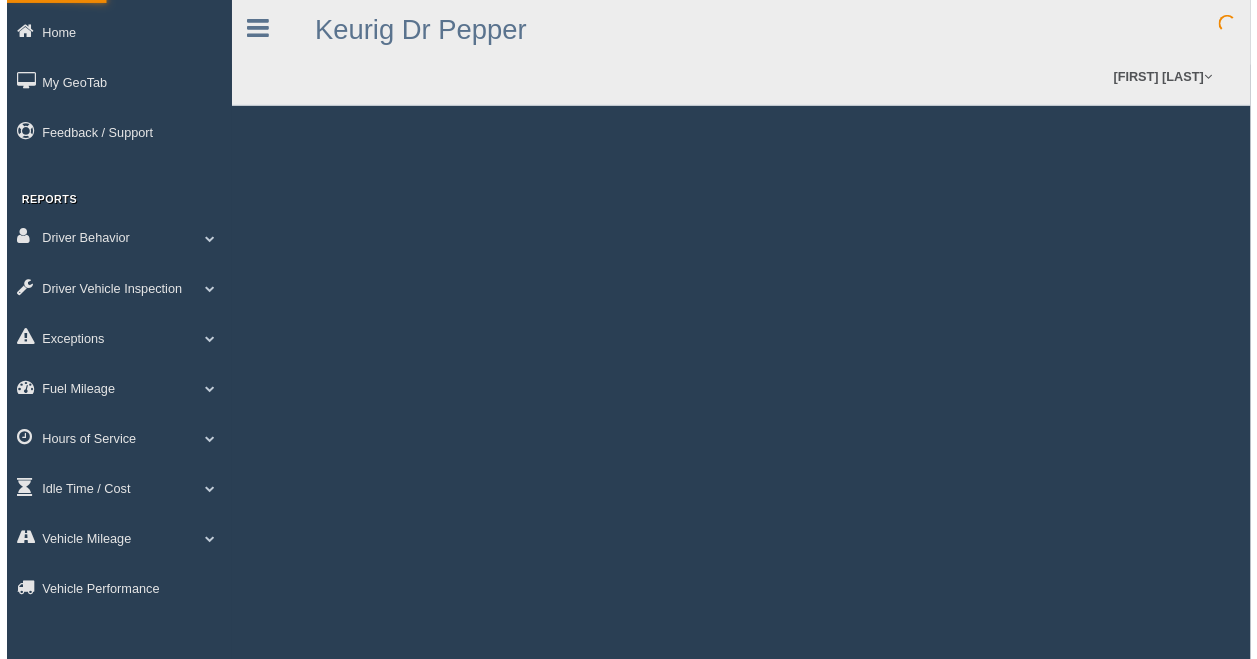 scroll, scrollTop: 0, scrollLeft: 0, axis: both 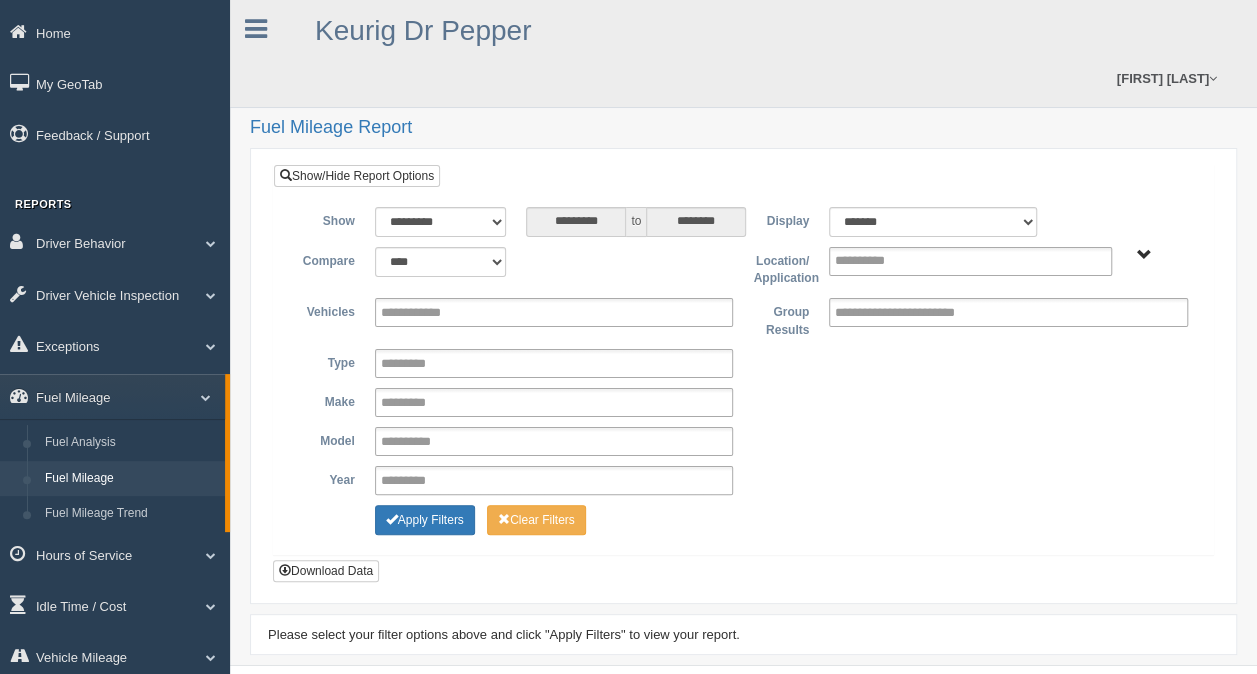 click on "[CITY] - OTR [CITY] - OTR" at bounding box center [1144, 255] 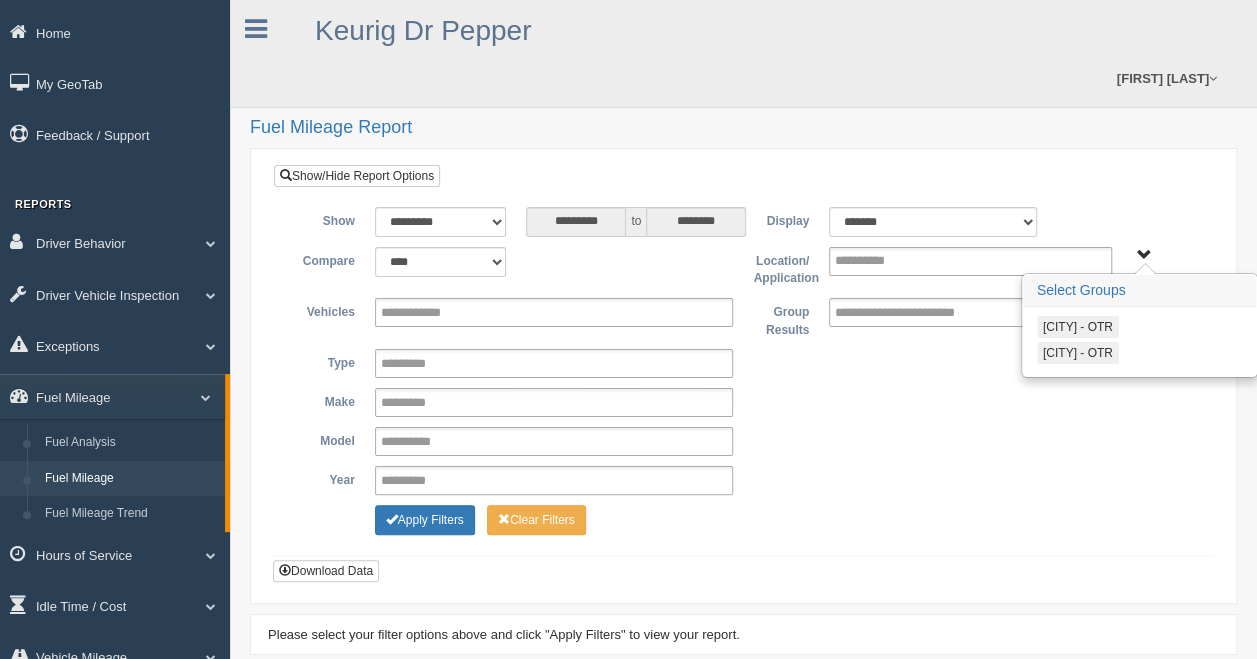 click on "[CITY] - OTR" at bounding box center (1078, 353) 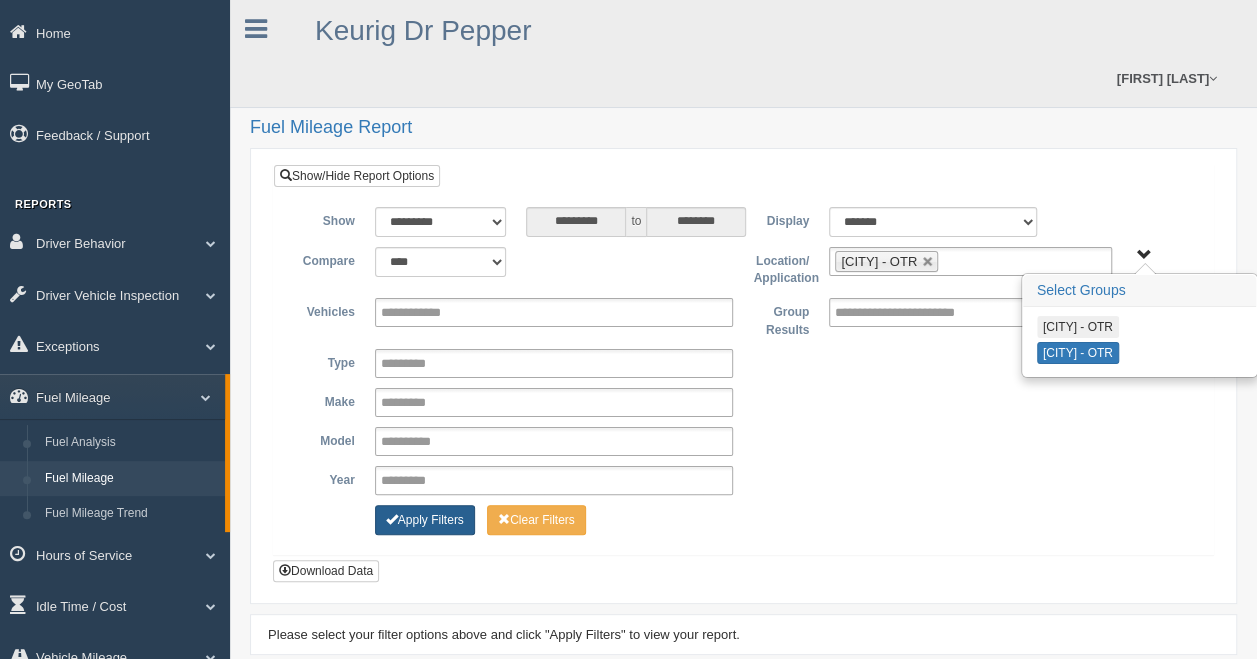click on "Apply Filters" at bounding box center (425, 520) 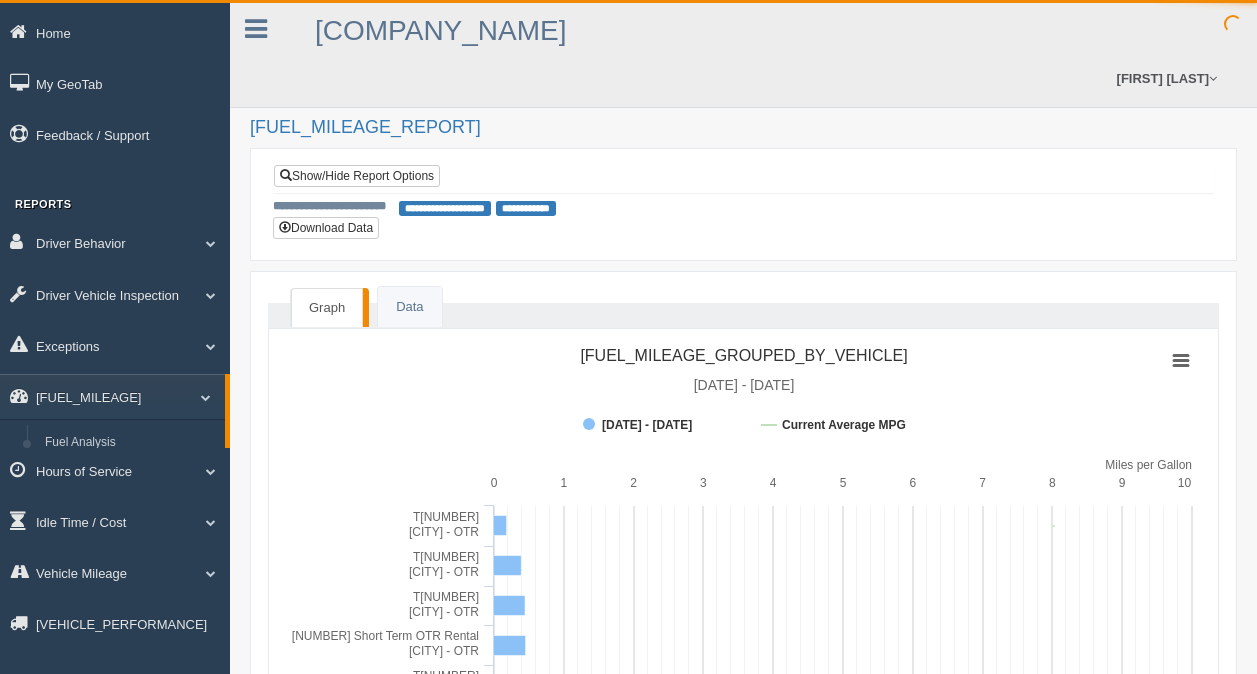 scroll, scrollTop: 0, scrollLeft: 0, axis: both 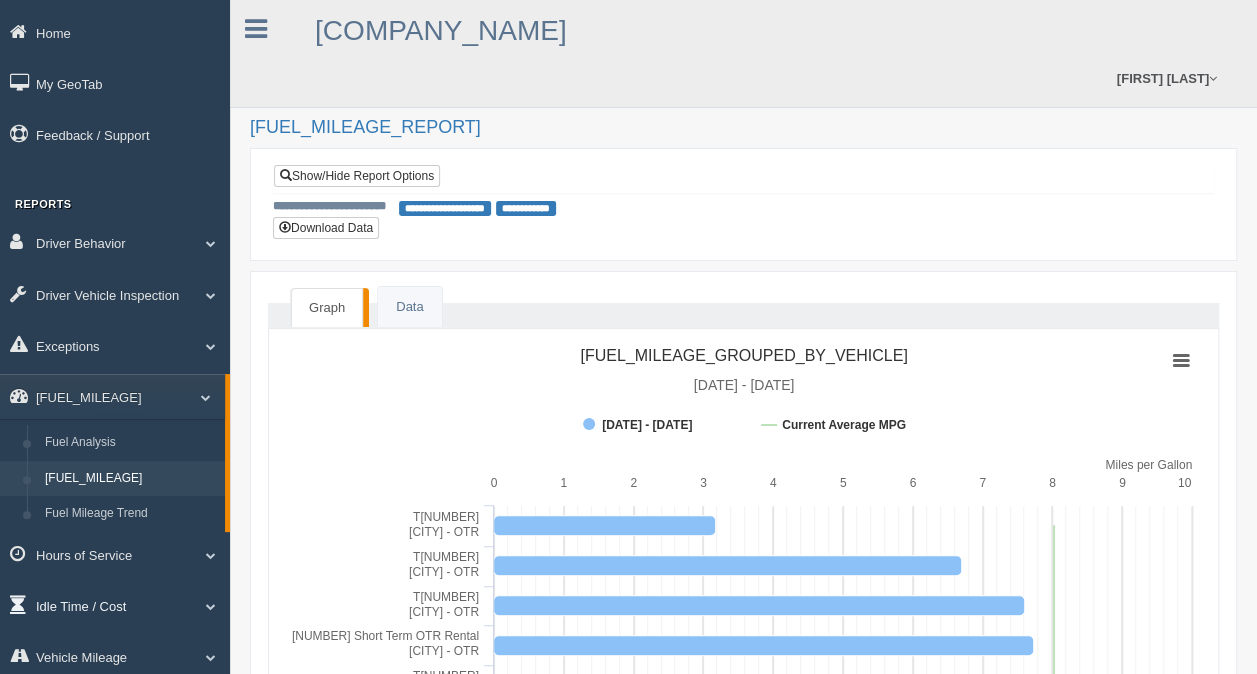 click on "Idle Time / Cost" at bounding box center [115, 242] 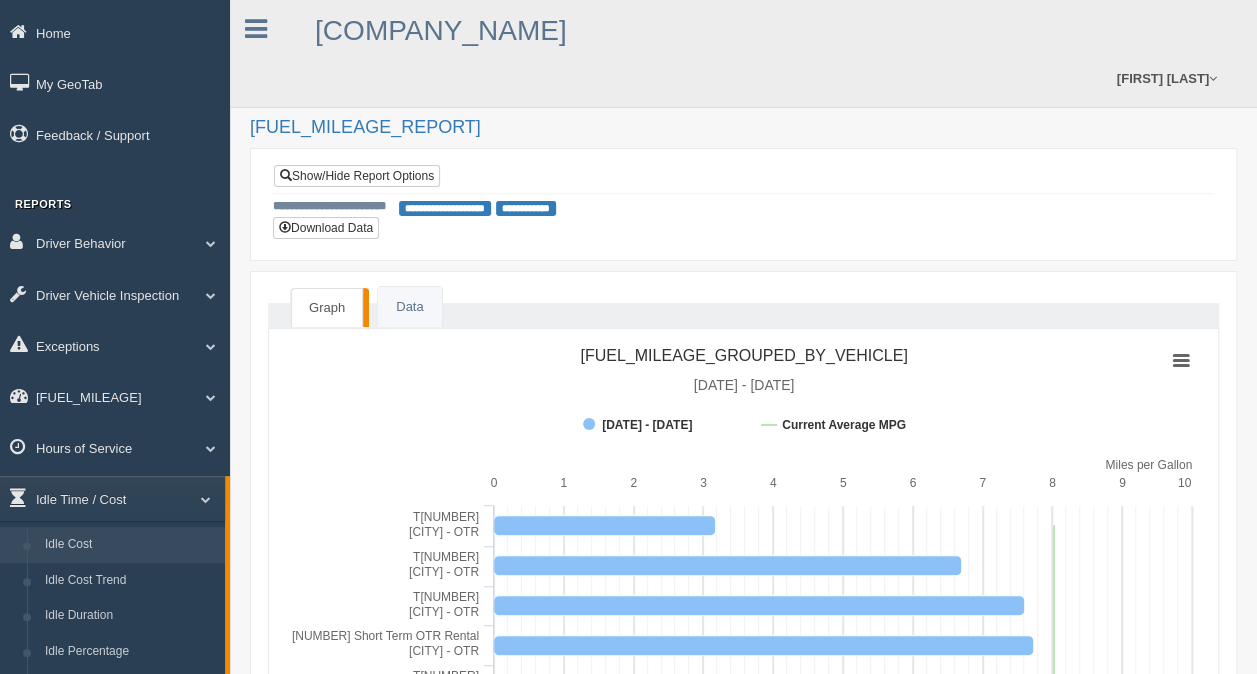 click on "Idle Cost" at bounding box center (130, 545) 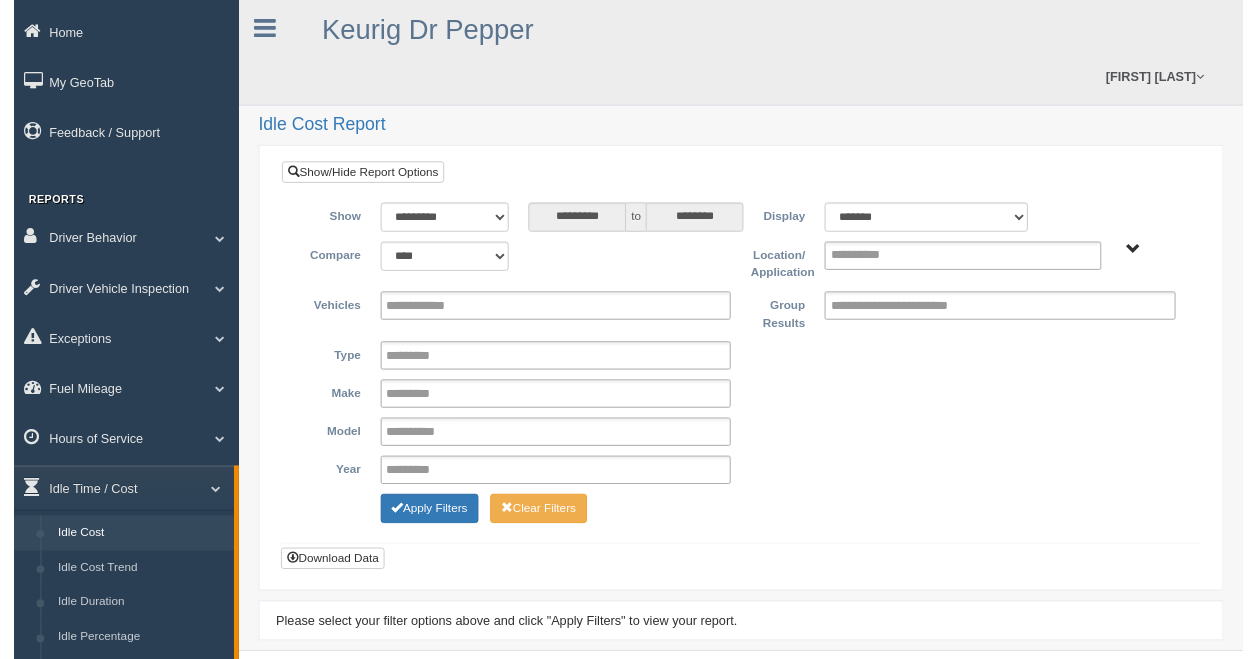 scroll, scrollTop: 0, scrollLeft: 0, axis: both 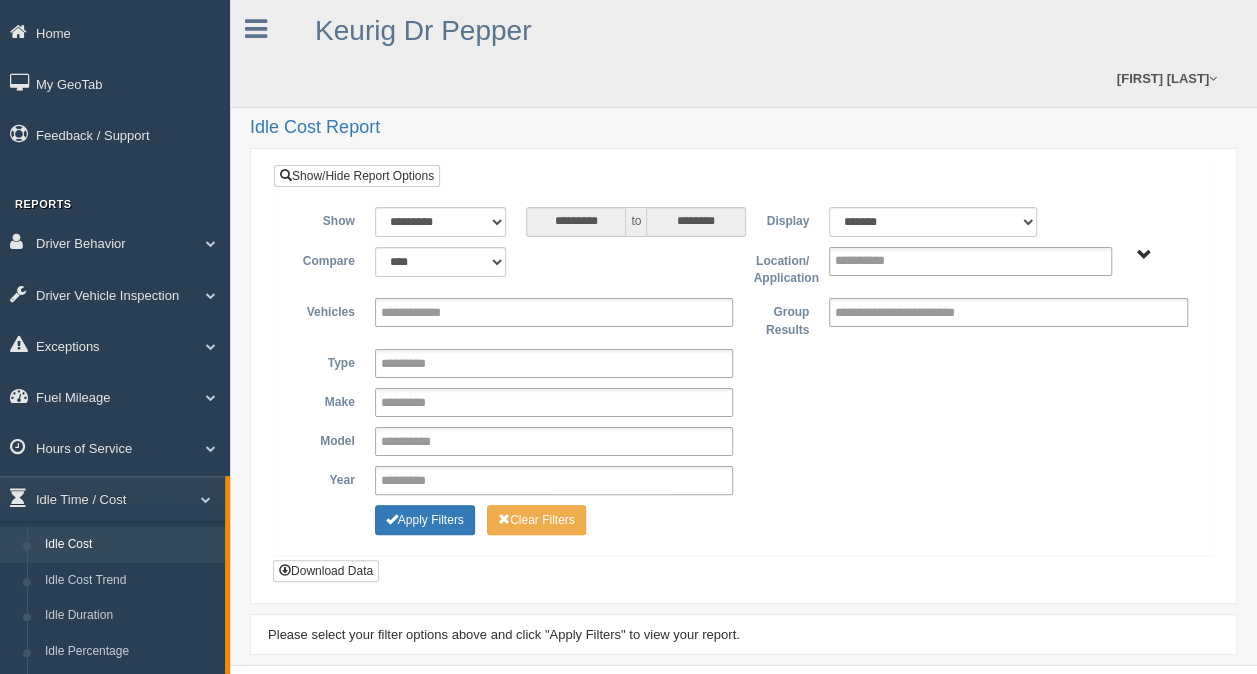 click on "[CITY] - OTR [CITY] - OTR" at bounding box center [1144, 255] 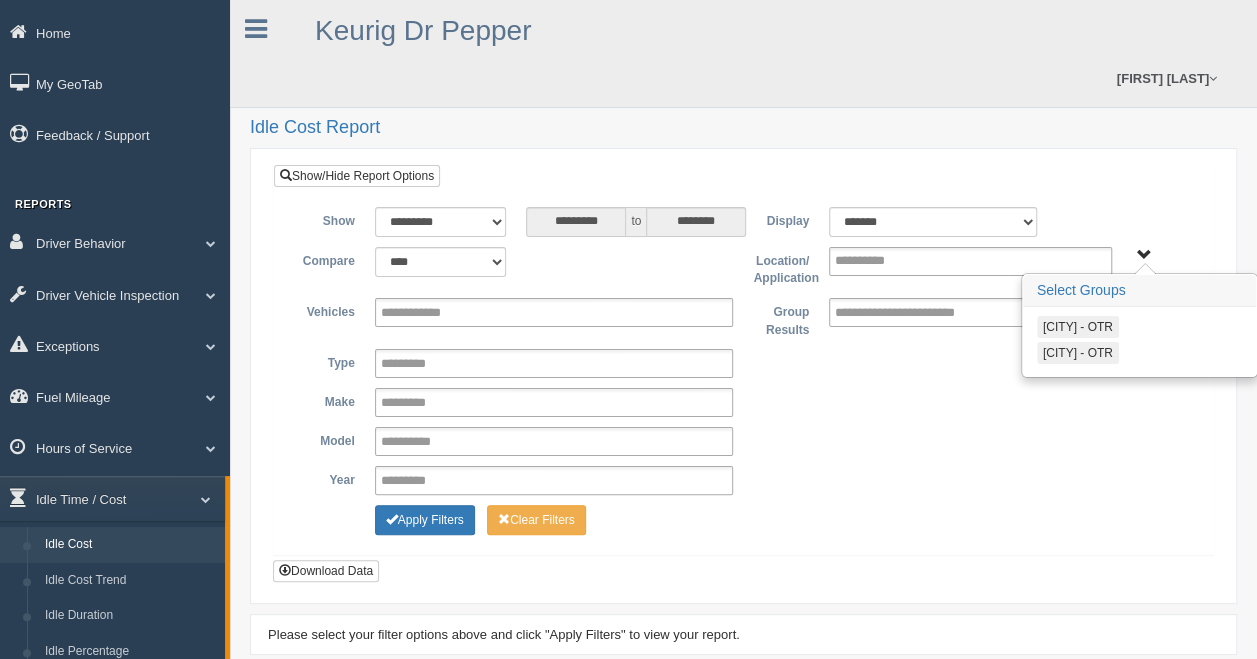 click on "[CITY] - OTR" at bounding box center (1078, 353) 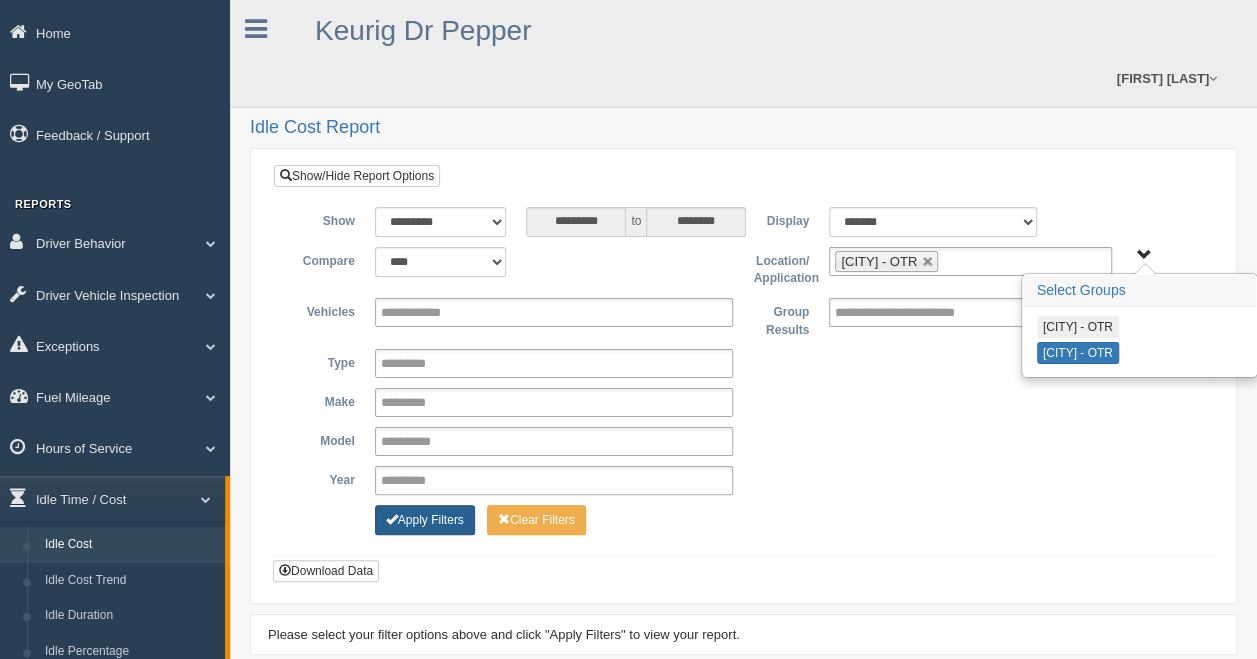 click on "Apply Filters" at bounding box center (425, 520) 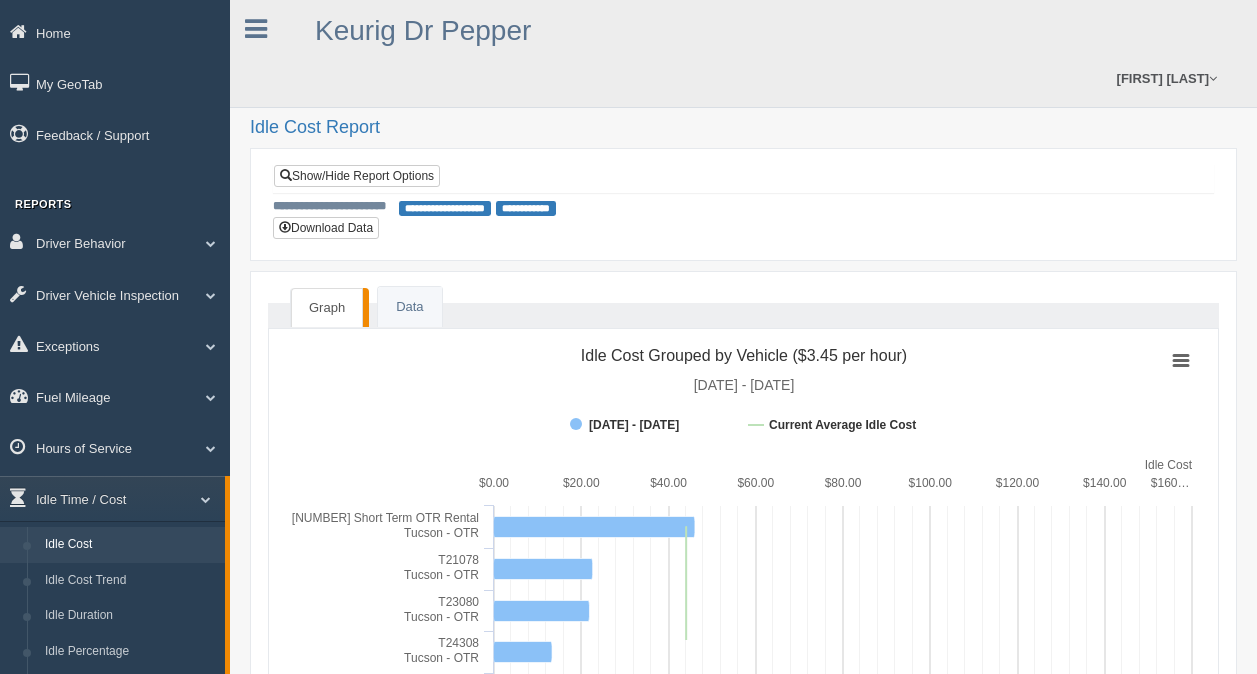 scroll, scrollTop: 0, scrollLeft: 0, axis: both 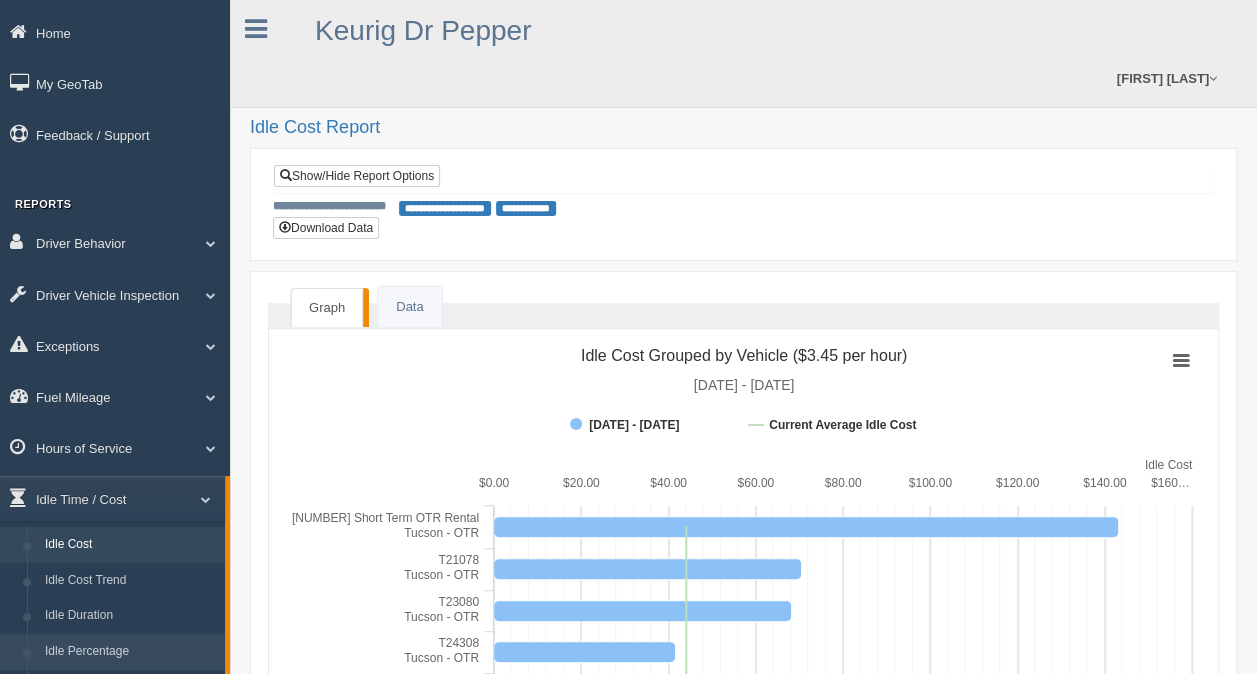 click on "Idle Percentage" at bounding box center (130, 652) 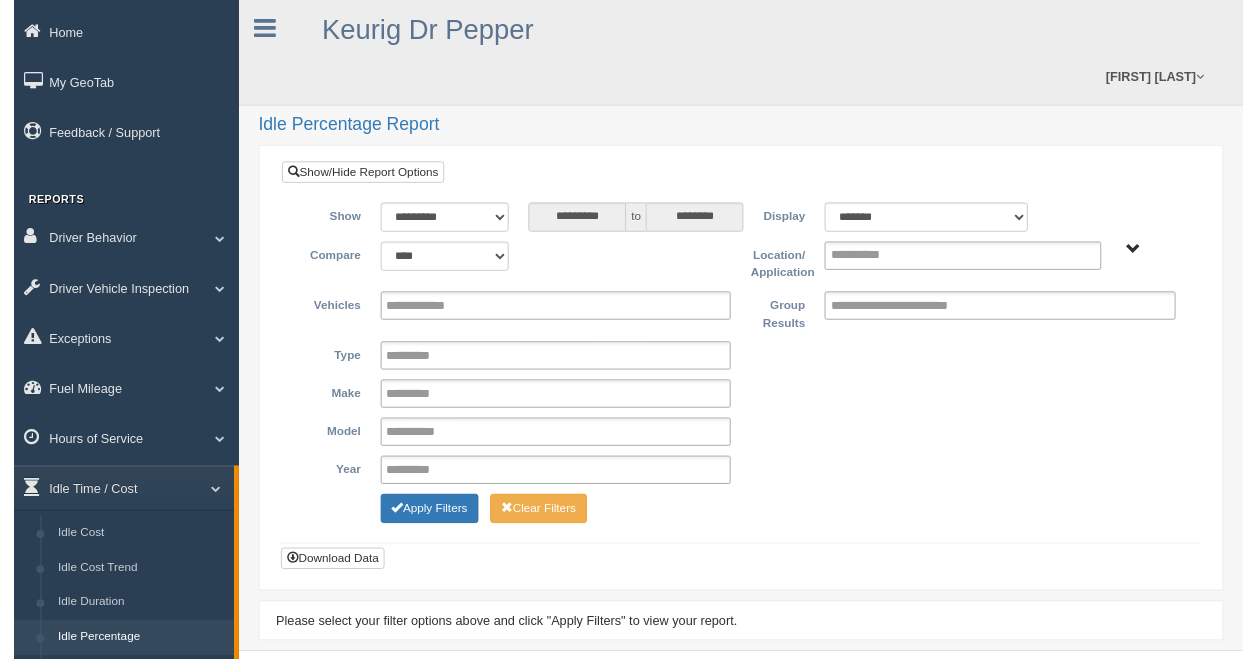 scroll, scrollTop: 0, scrollLeft: 0, axis: both 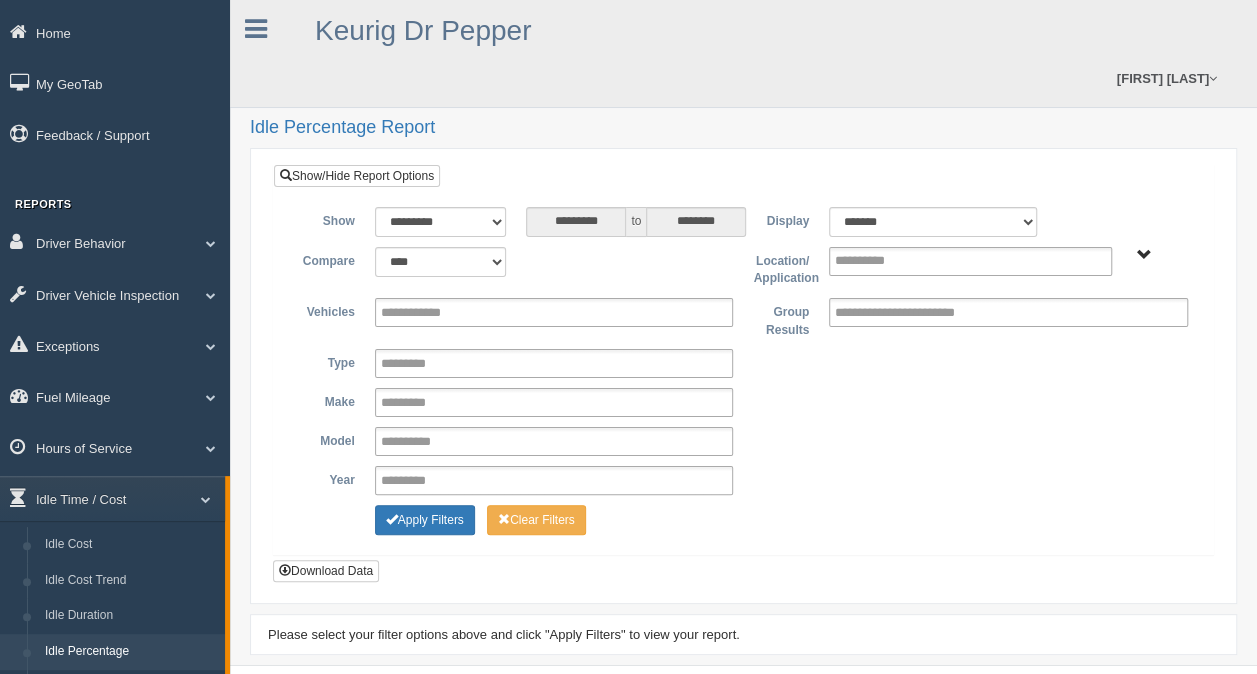click on "Irving - OTR Tucson - OTR" at bounding box center (1144, 255) 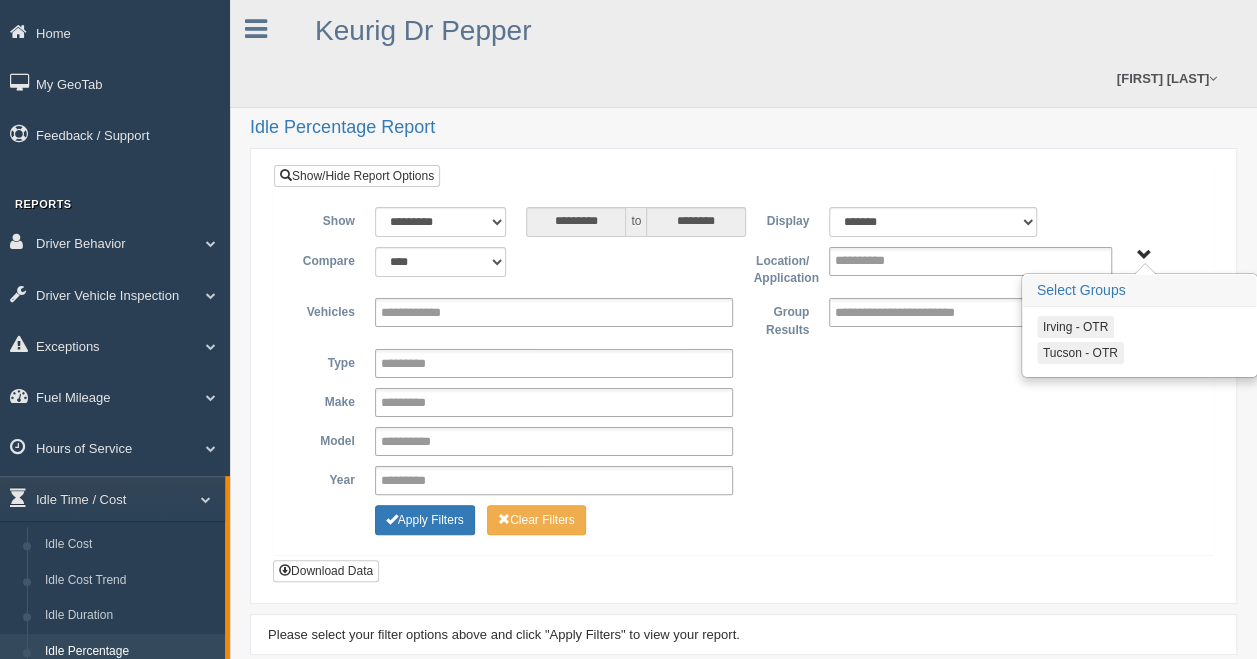click on "Tucson - OTR" at bounding box center [1080, 353] 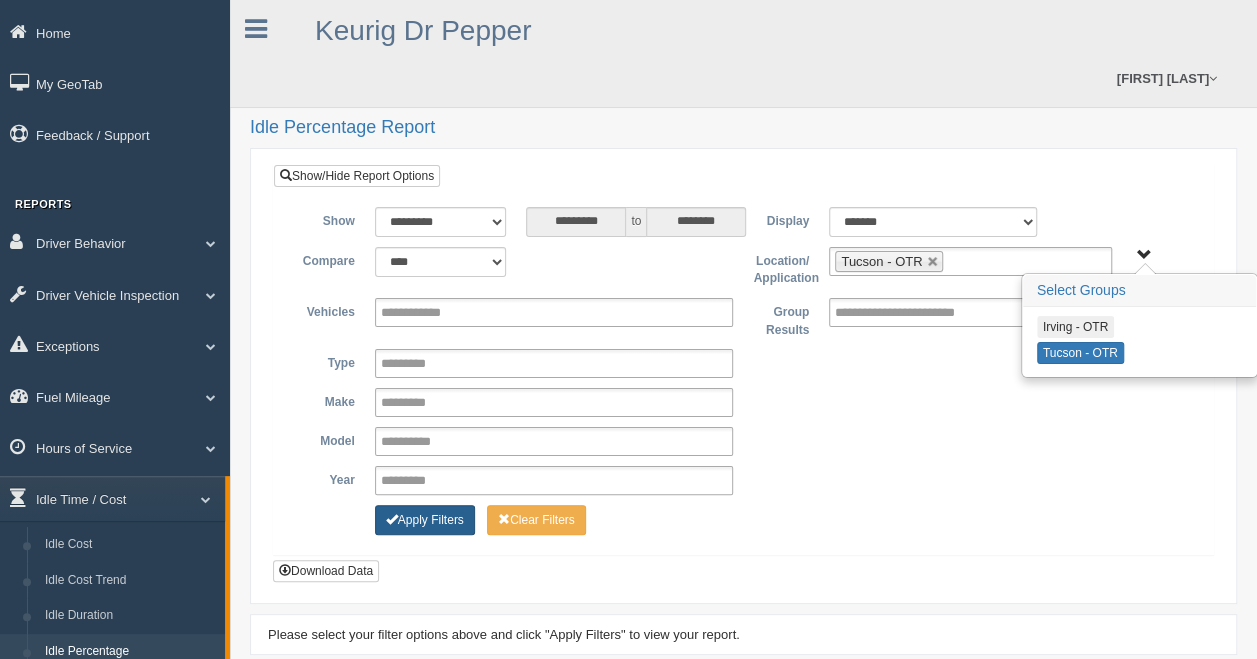 click on "Apply Filters" at bounding box center [425, 520] 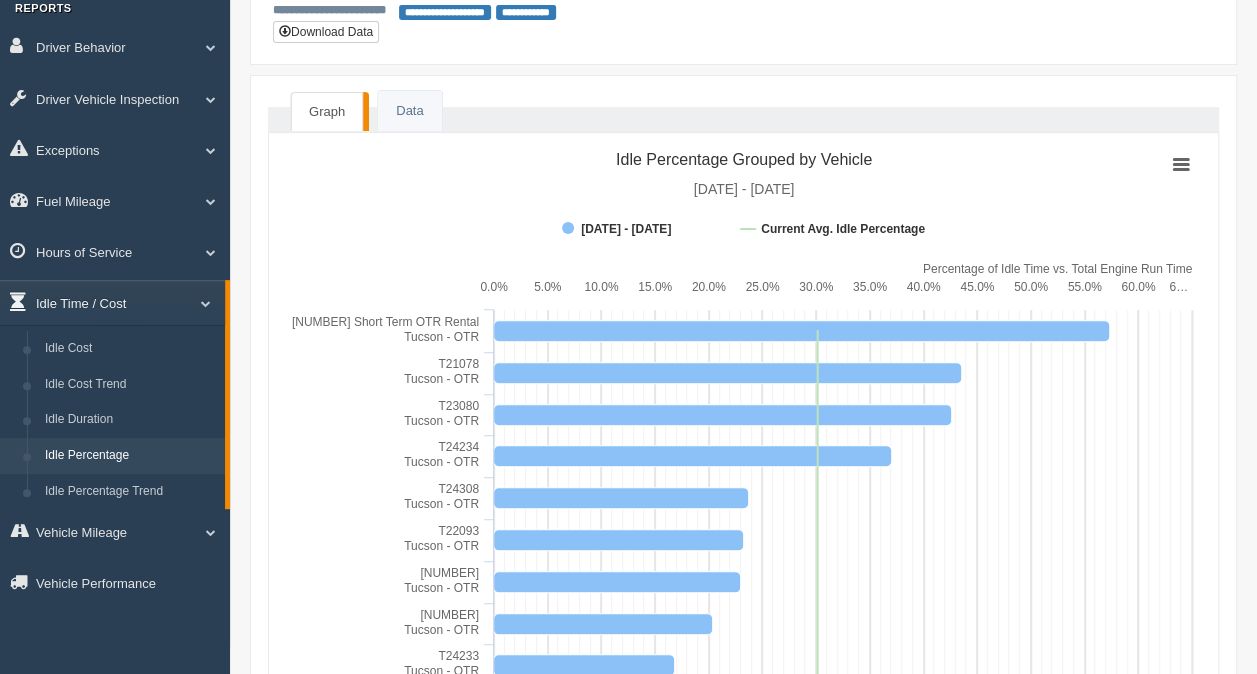 scroll, scrollTop: 200, scrollLeft: 0, axis: vertical 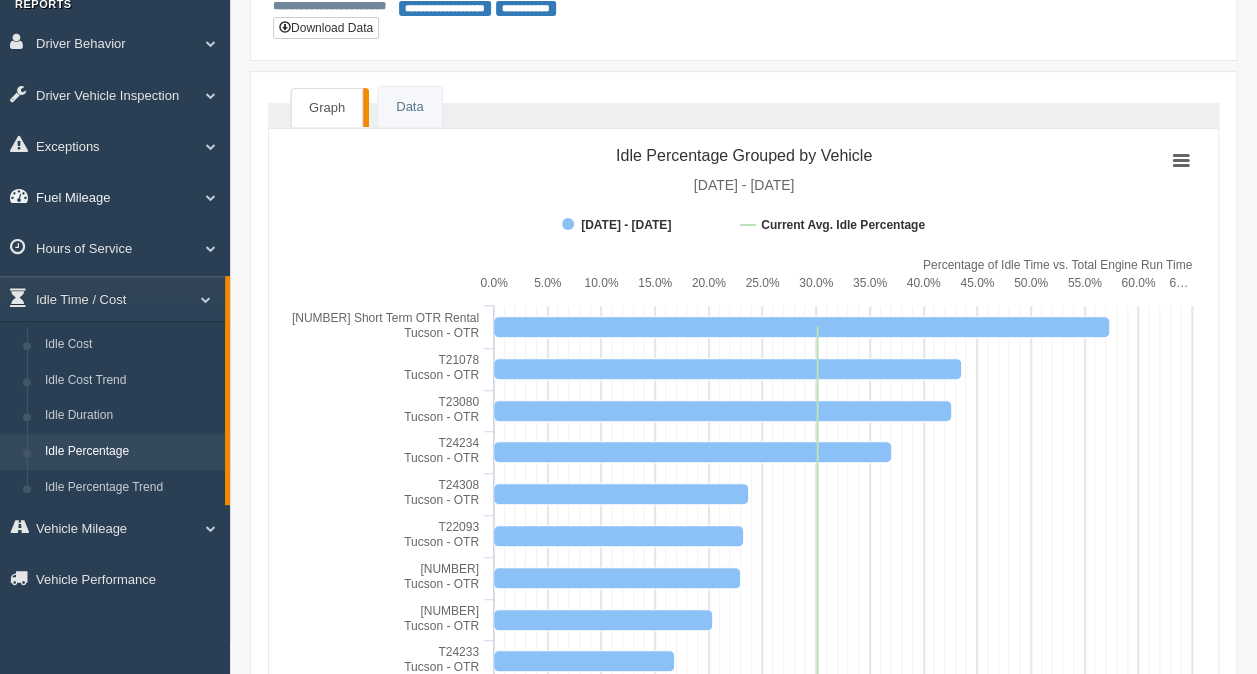 click at bounding box center (203, 43) 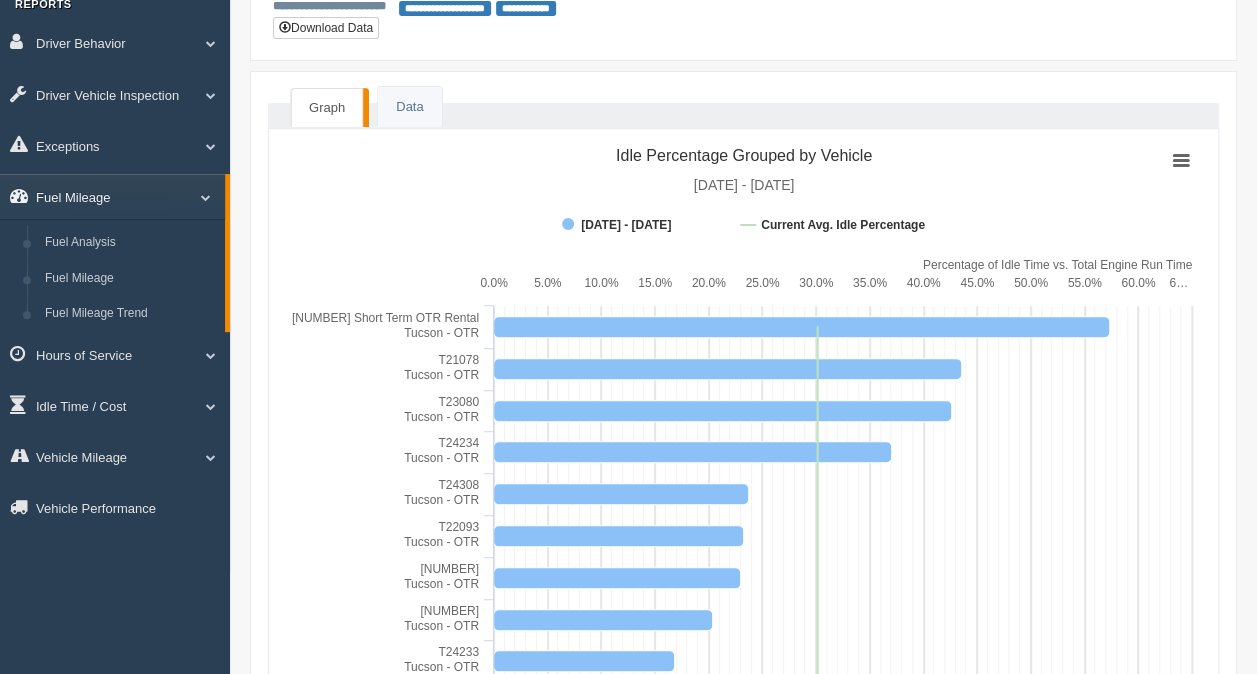 click at bounding box center (198, 197) 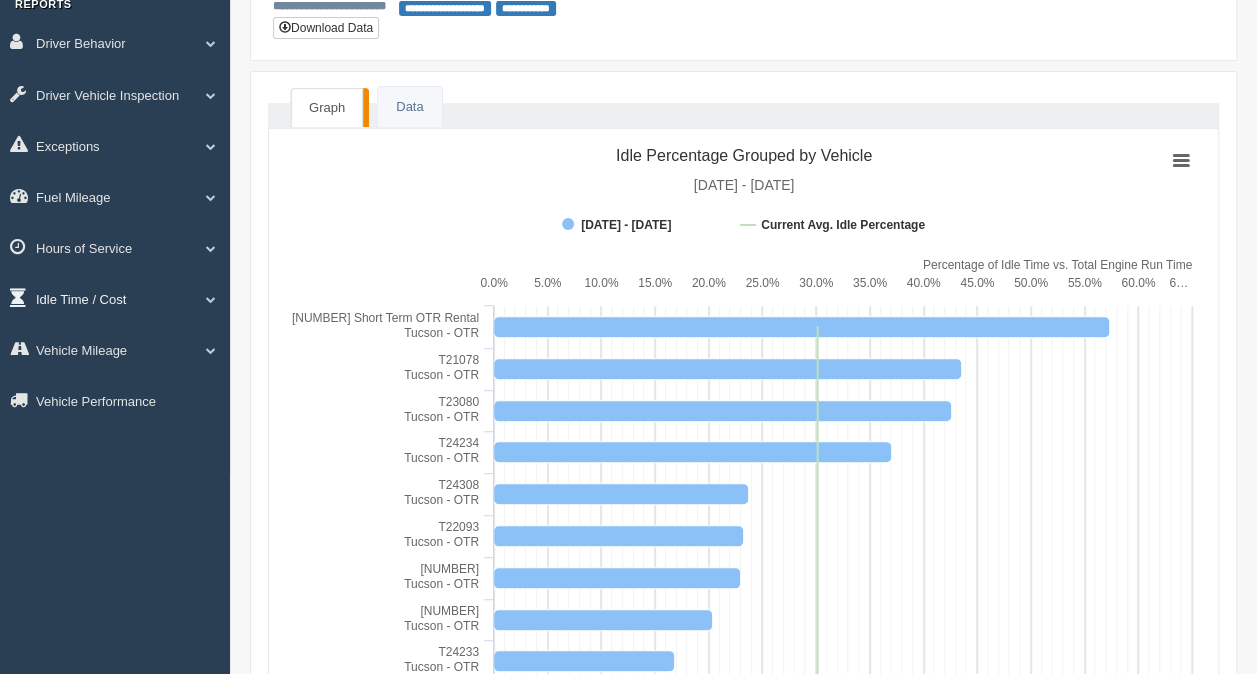 click at bounding box center (203, 43) 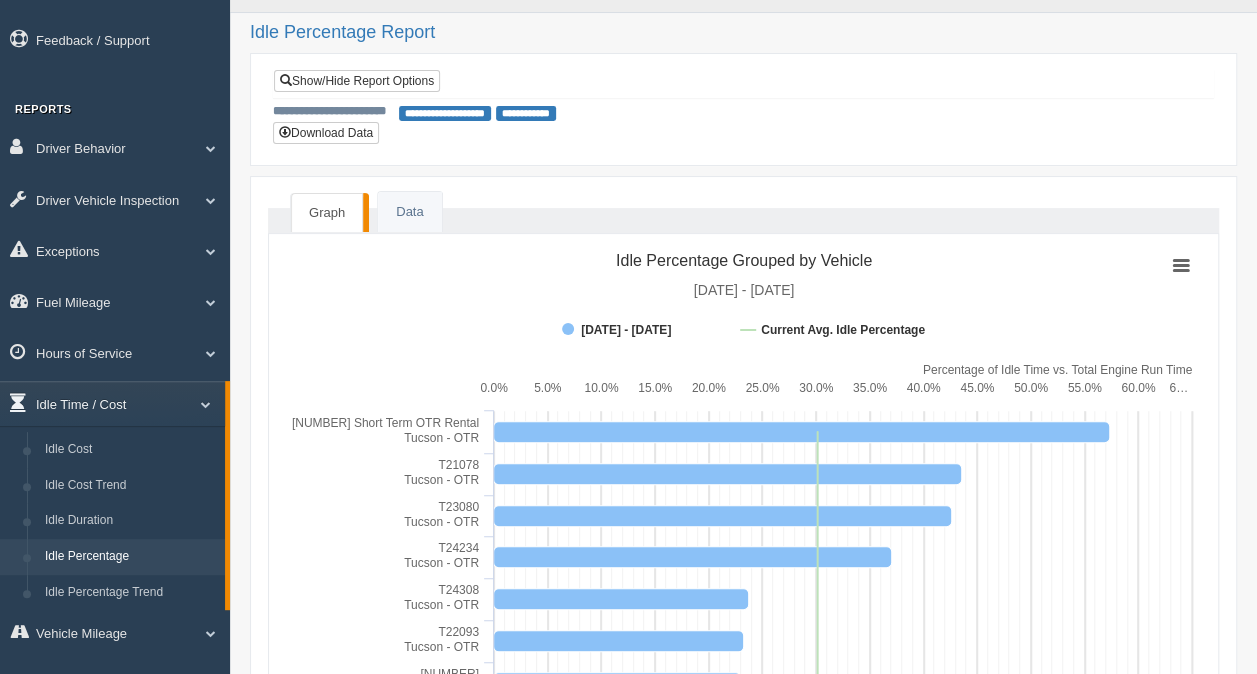 scroll, scrollTop: 0, scrollLeft: 0, axis: both 